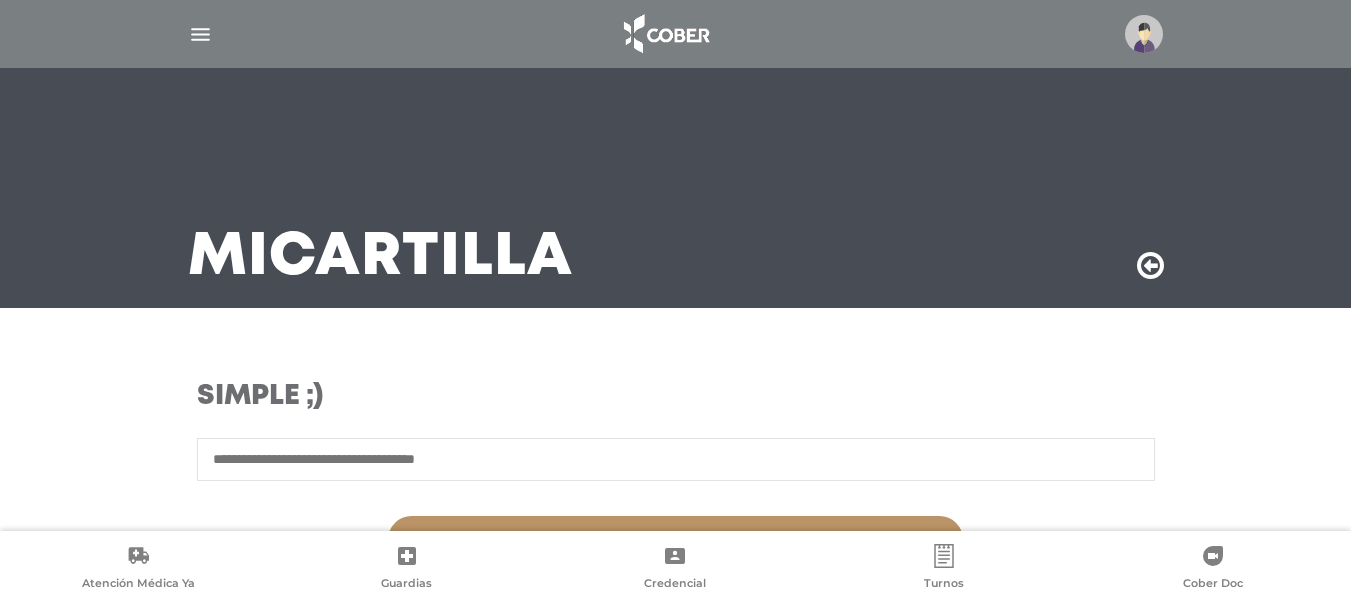 scroll, scrollTop: 0, scrollLeft: 0, axis: both 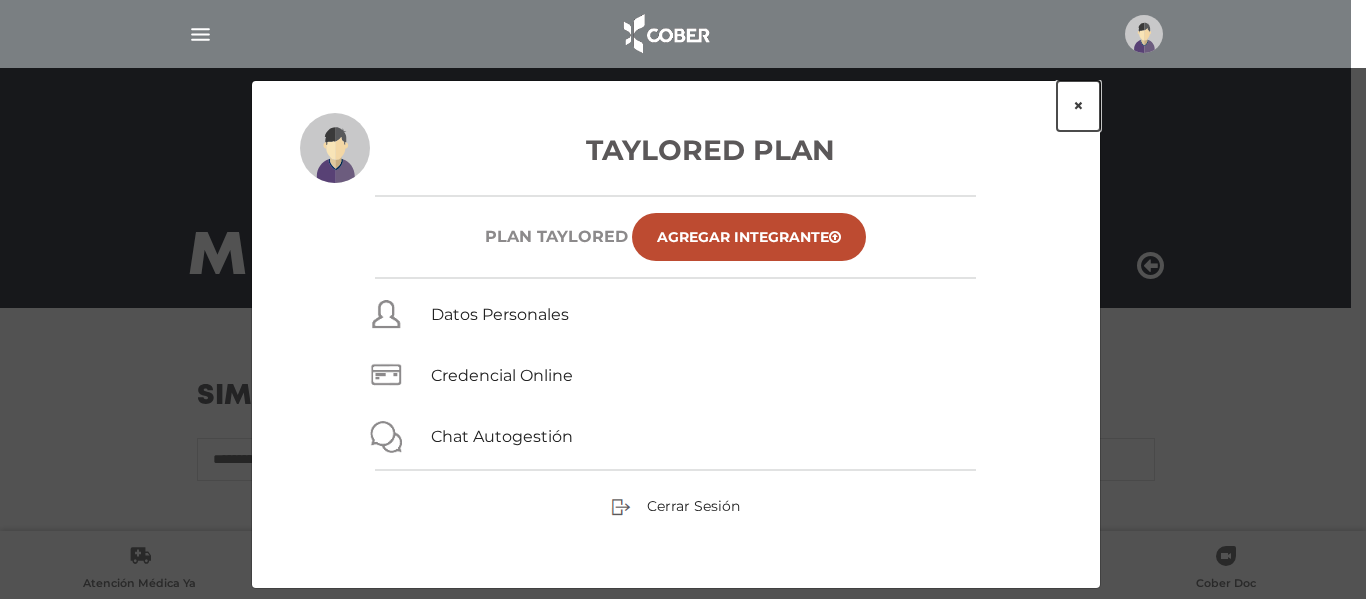 click on "×" at bounding box center [1078, 106] 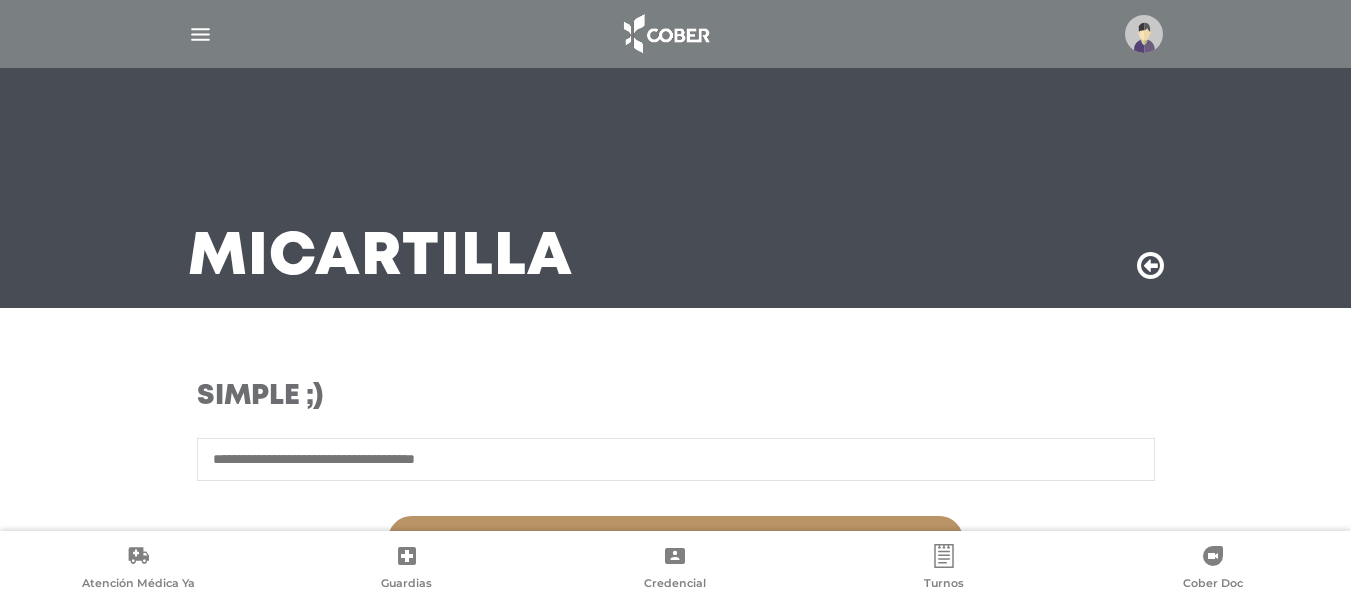 click at bounding box center [200, 34] 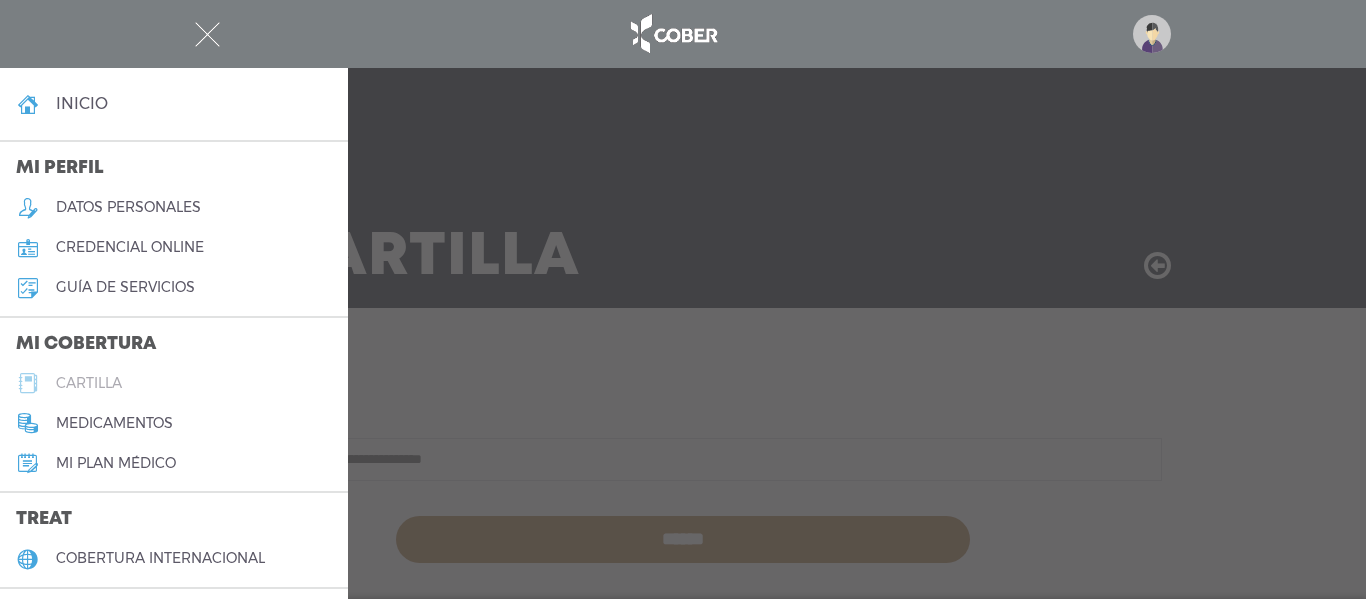 click on "cartilla" at bounding box center [89, 383] 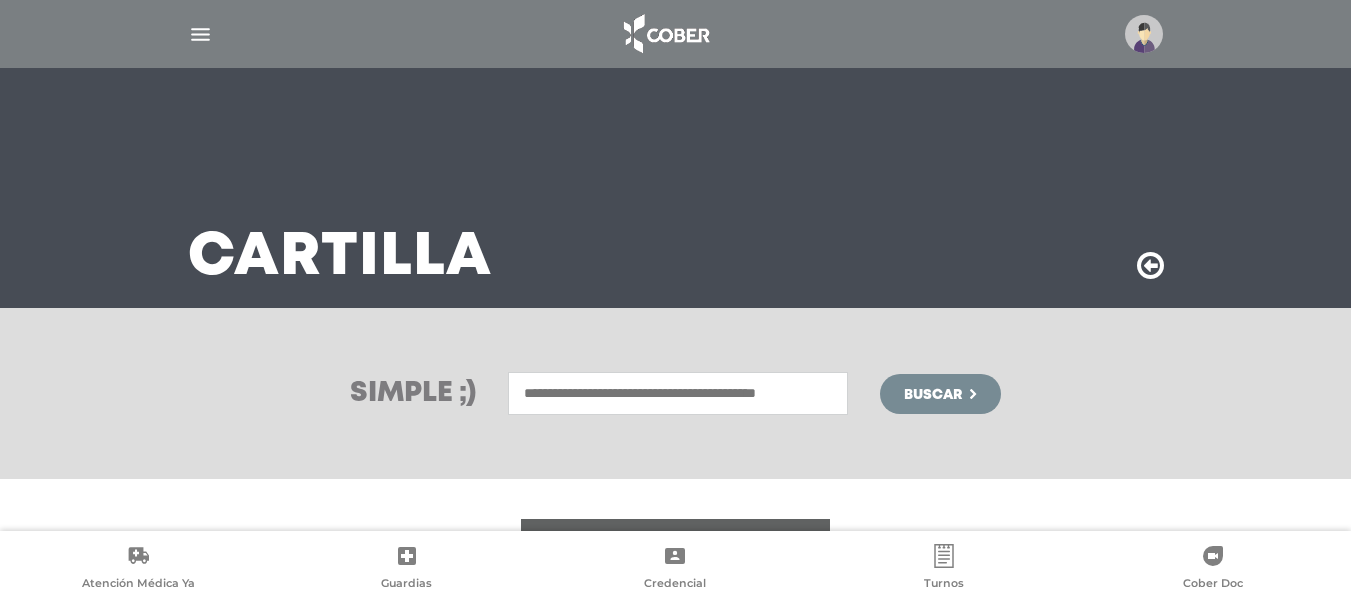 scroll, scrollTop: 0, scrollLeft: 0, axis: both 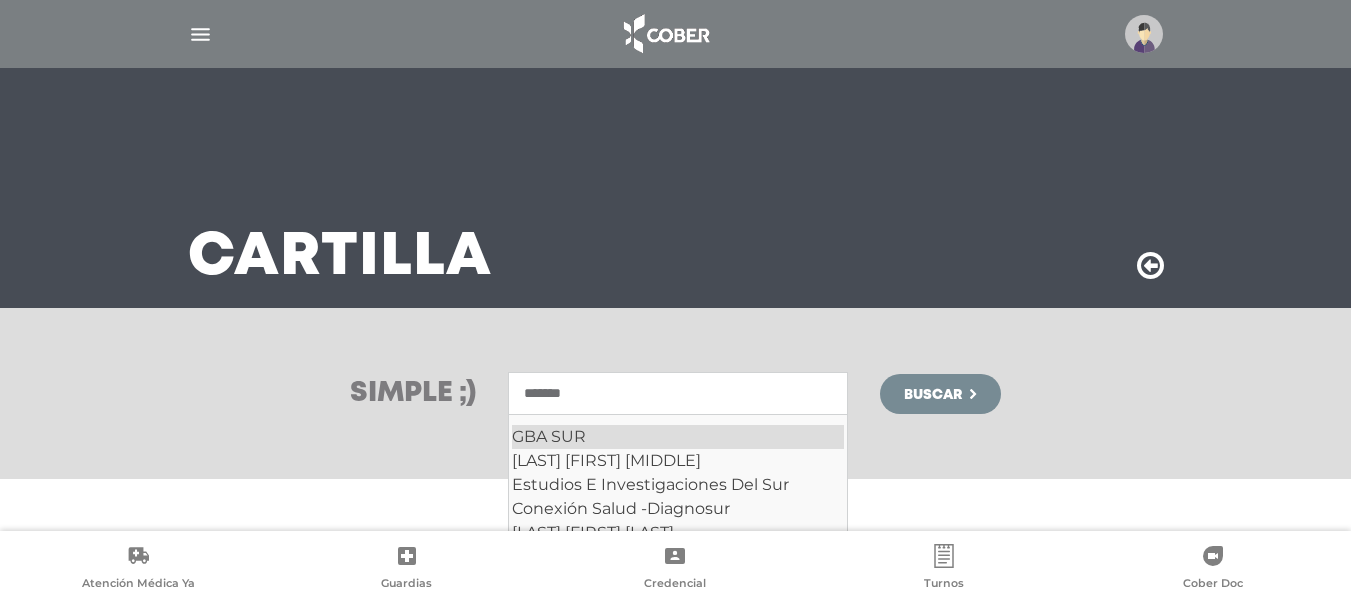 click on "GBA SUR" at bounding box center [678, 437] 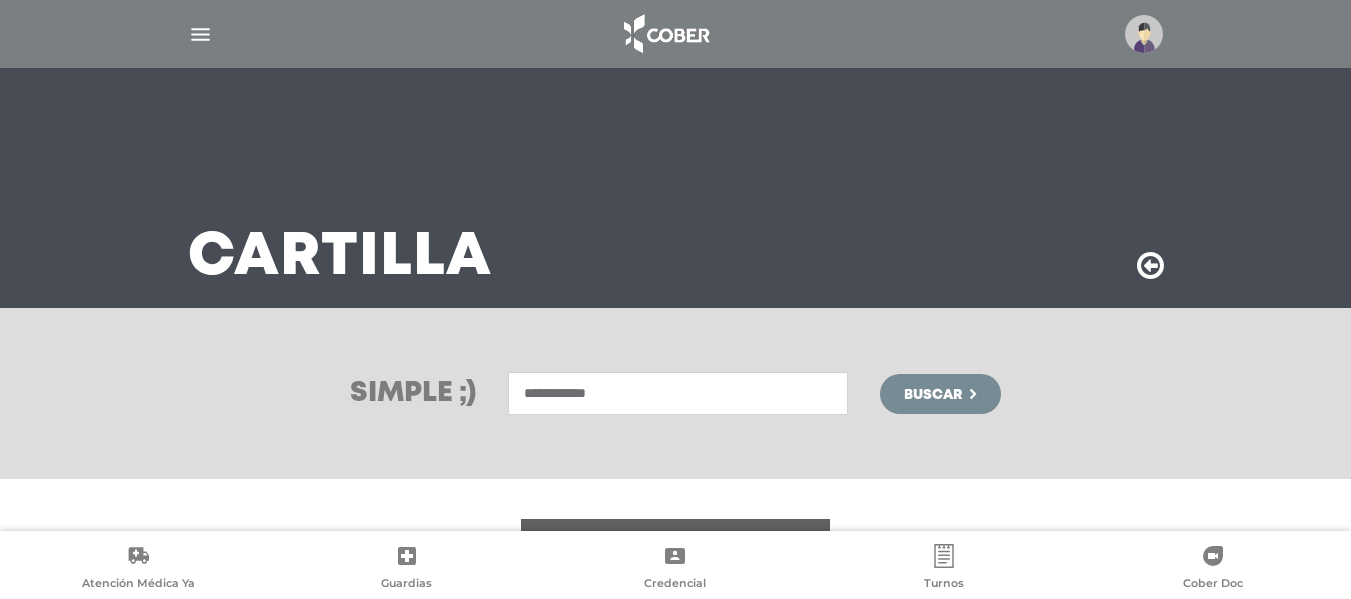 click on "**********" at bounding box center (678, 393) 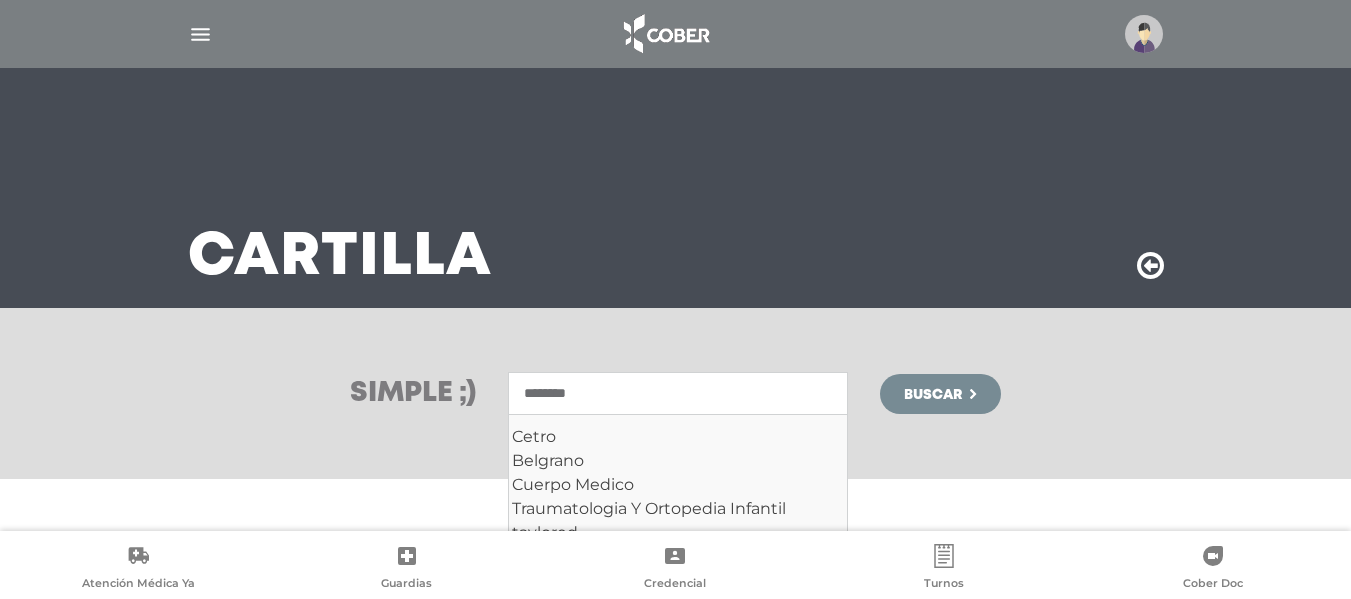 type on "*******" 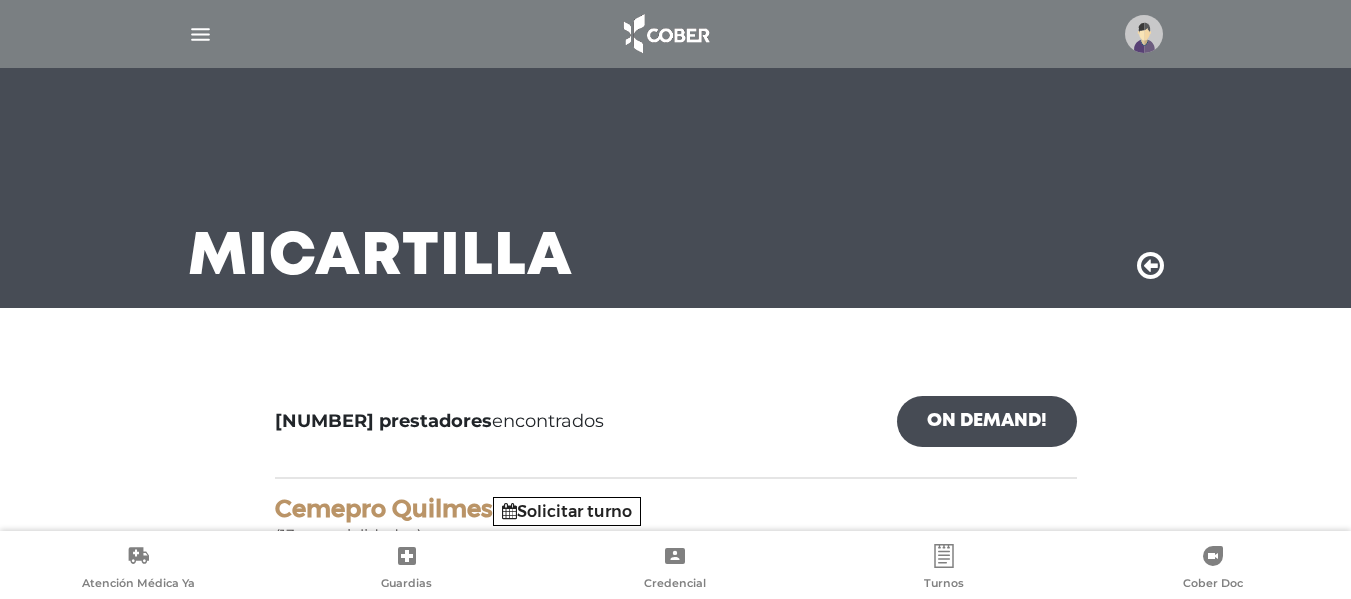 scroll, scrollTop: 0, scrollLeft: 0, axis: both 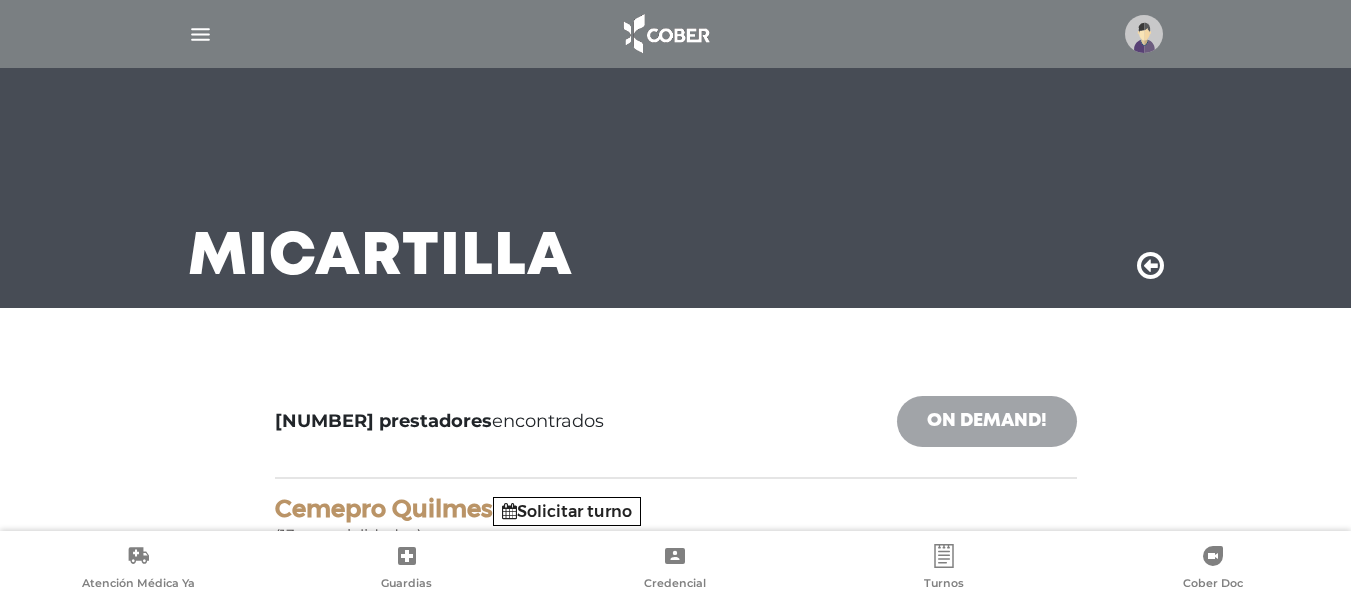 click on "On Demand!" at bounding box center (987, 421) 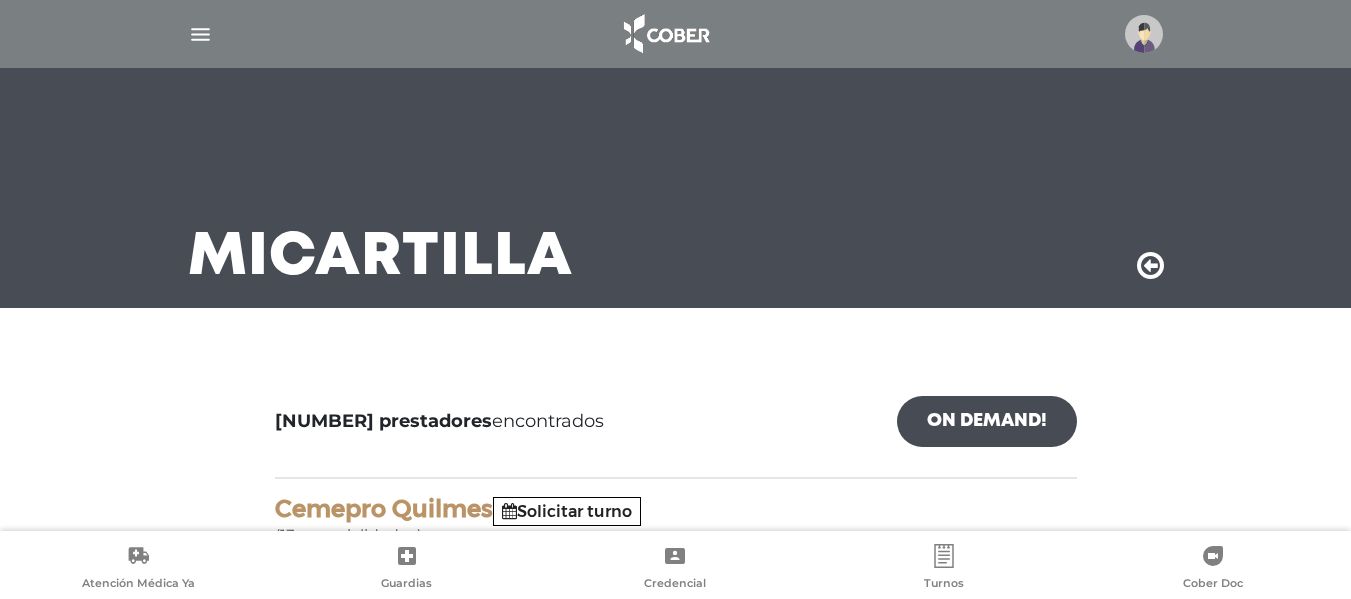 click at bounding box center [1144, 34] 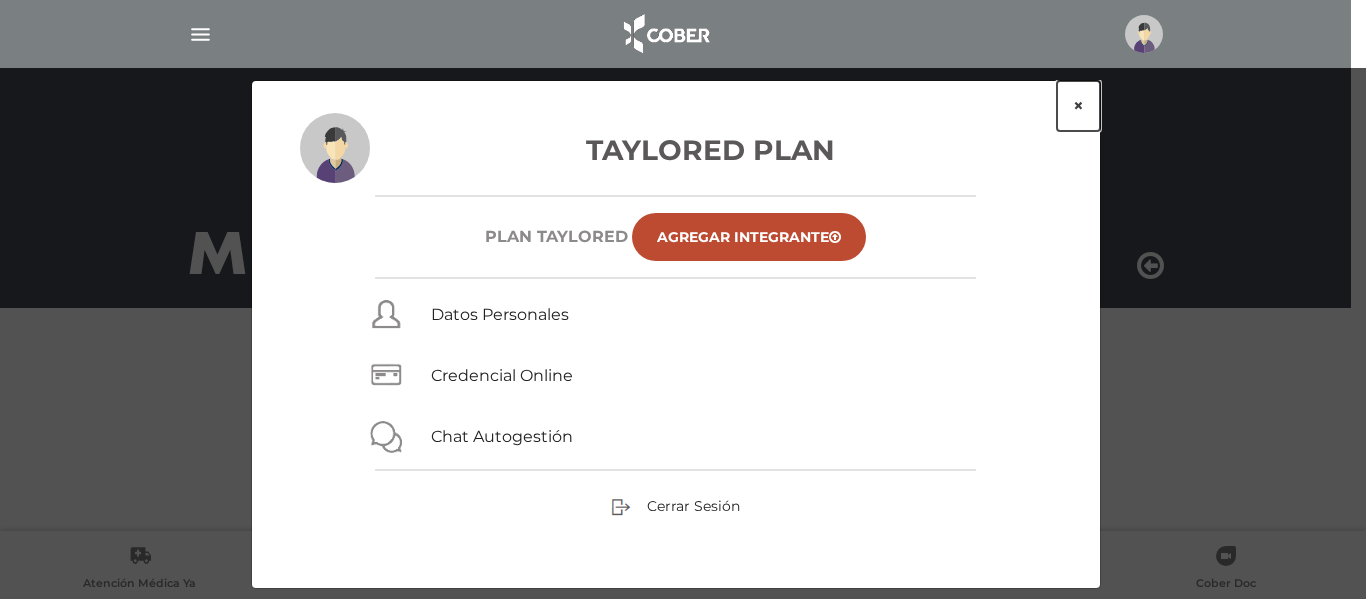 click on "×" at bounding box center [1078, 106] 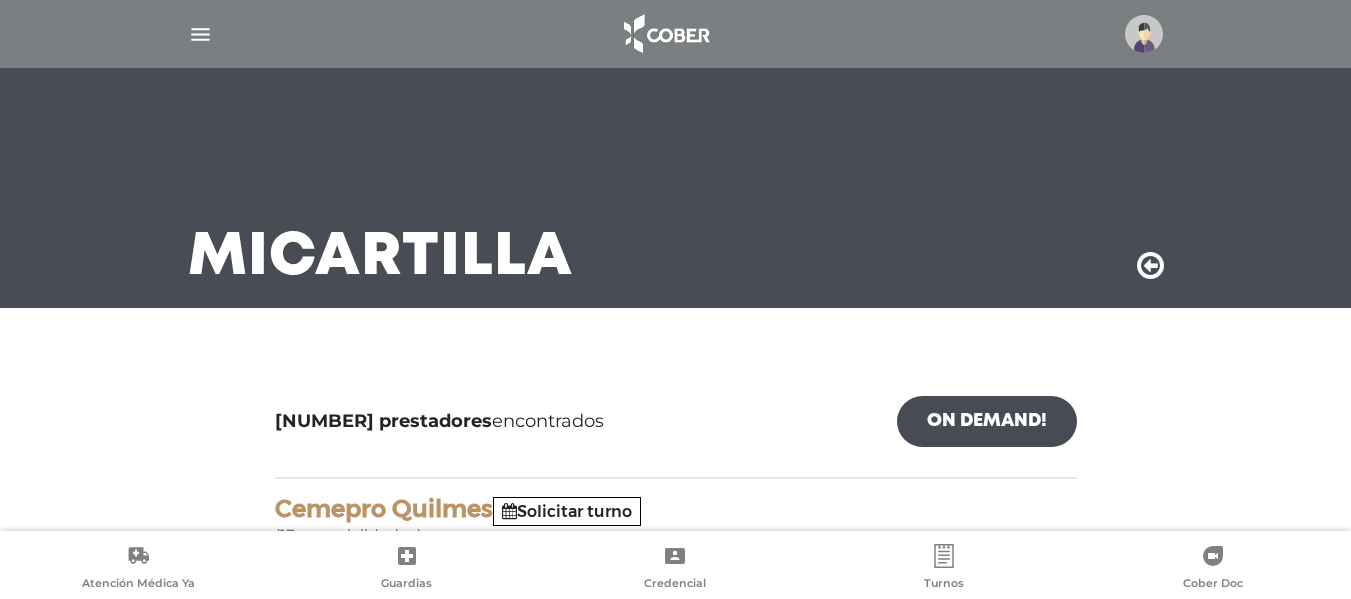click at bounding box center [1144, 34] 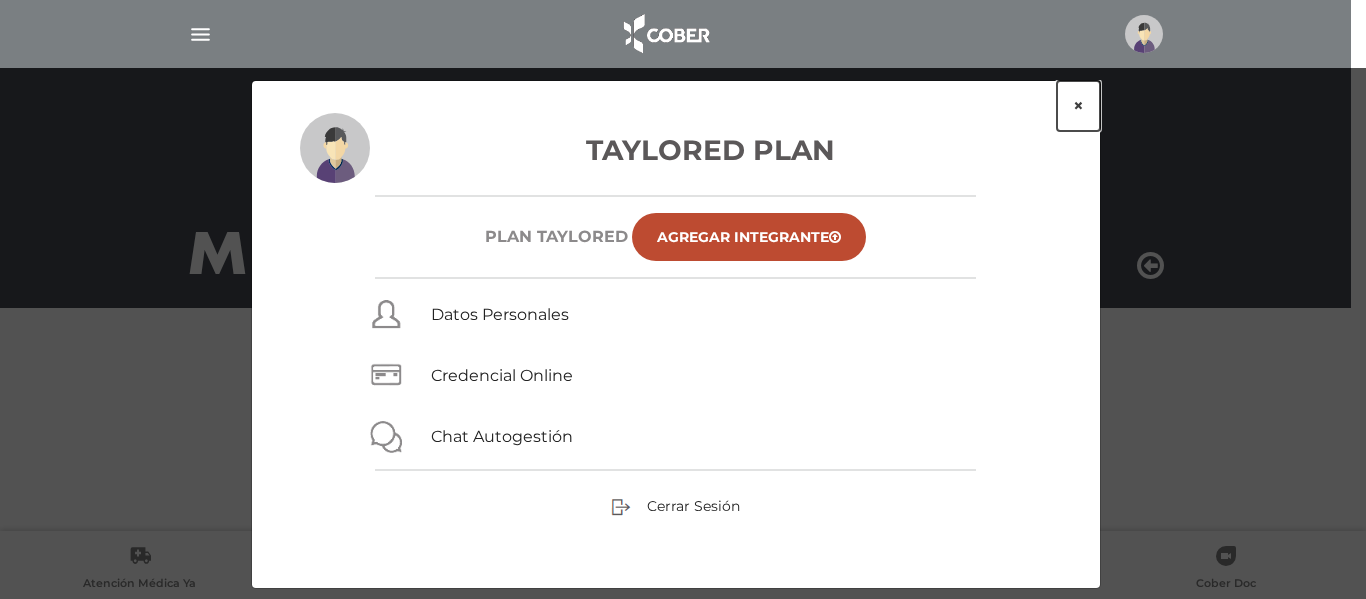 click on "×" at bounding box center (1078, 106) 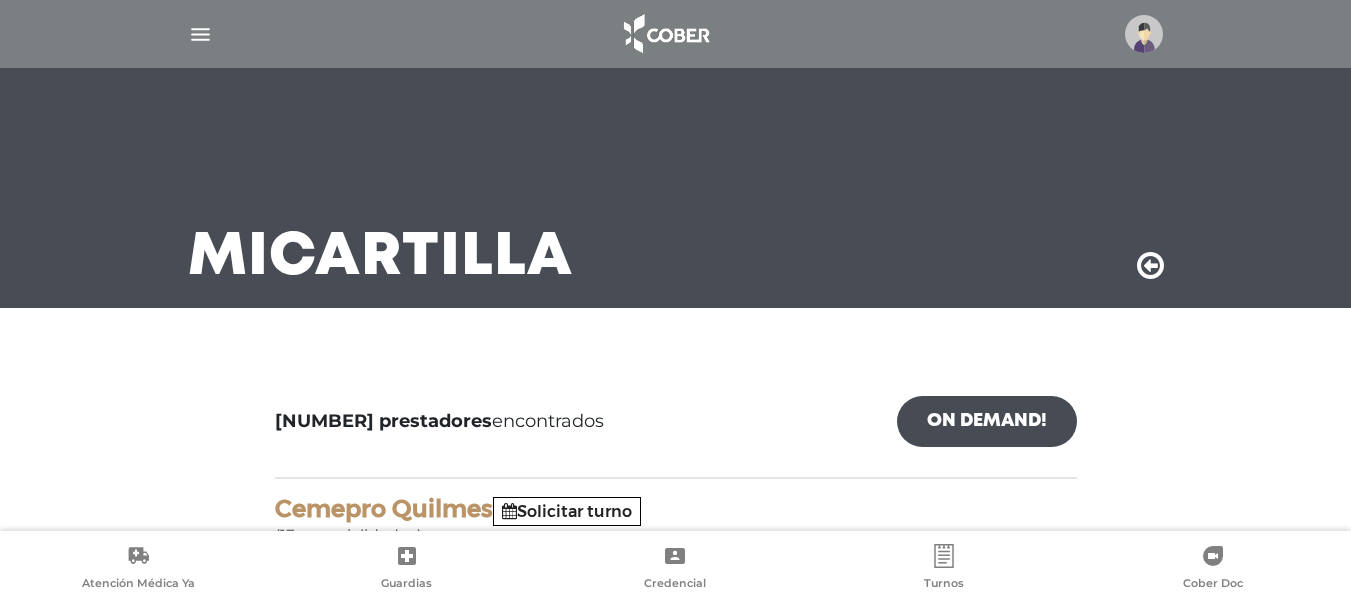 click at bounding box center [200, 34] 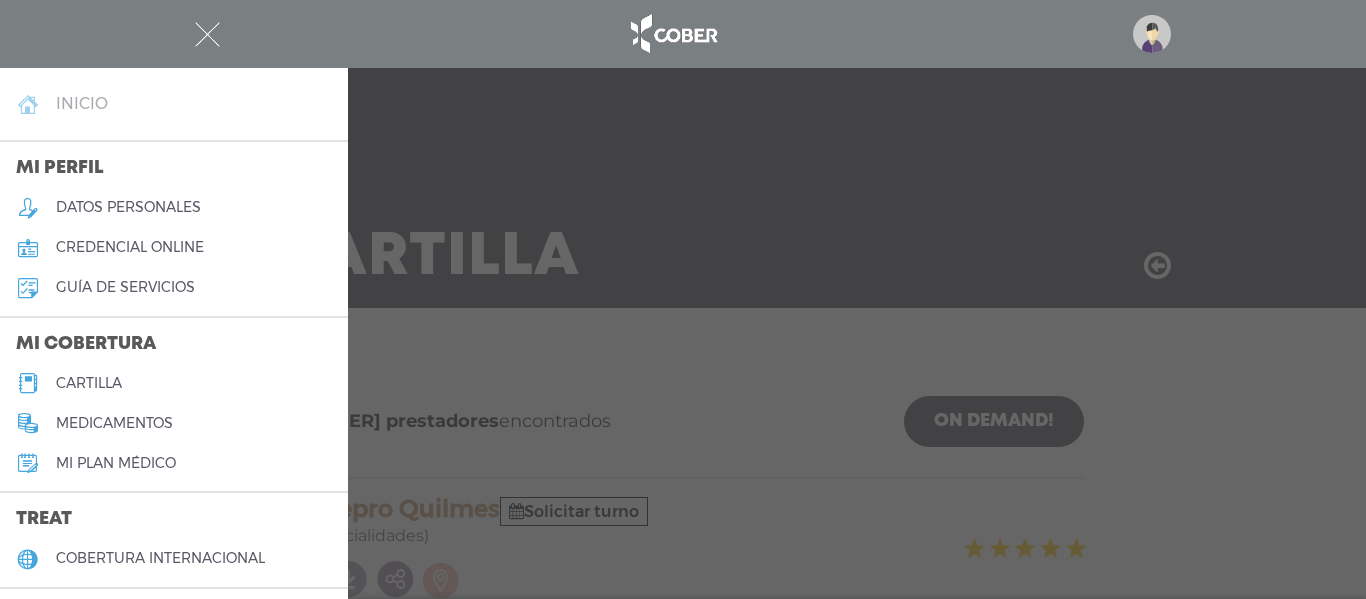 click on "inicio" at bounding box center [174, 104] 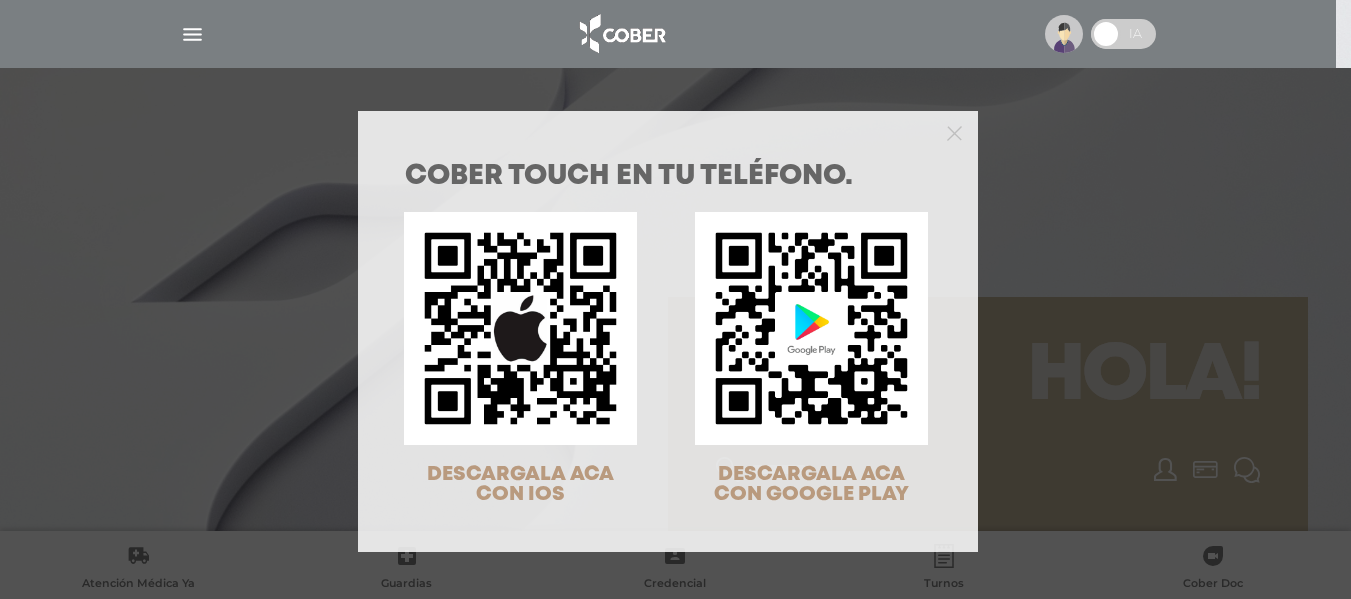 scroll, scrollTop: 0, scrollLeft: 0, axis: both 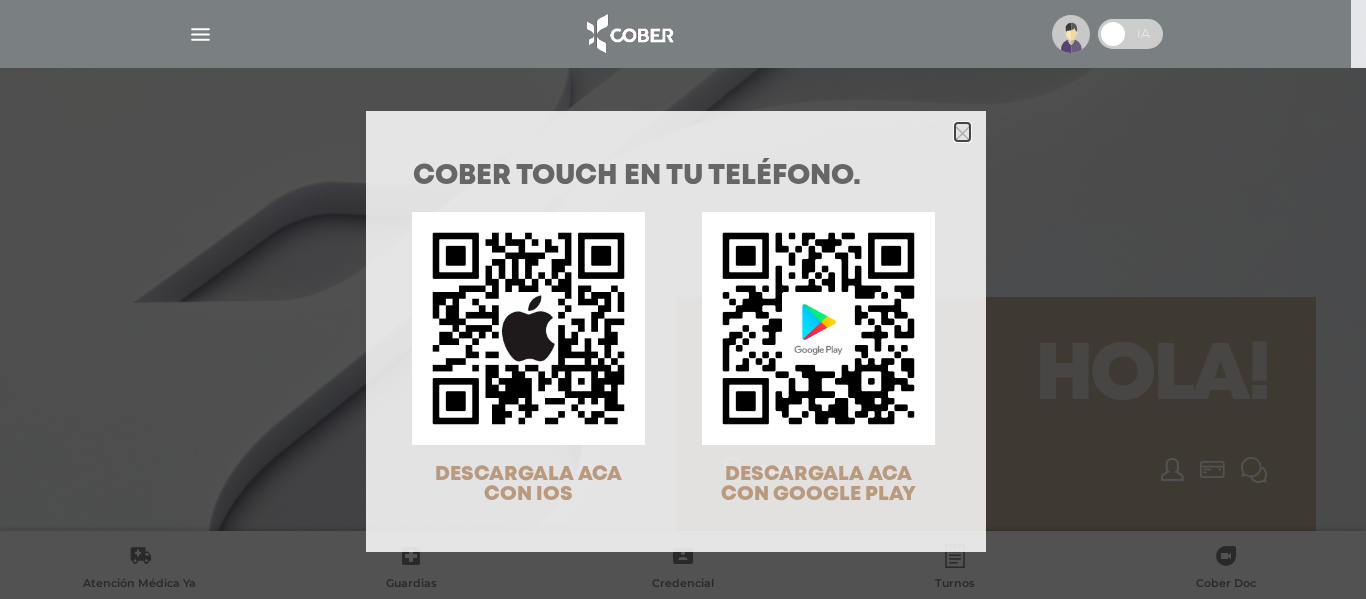 click 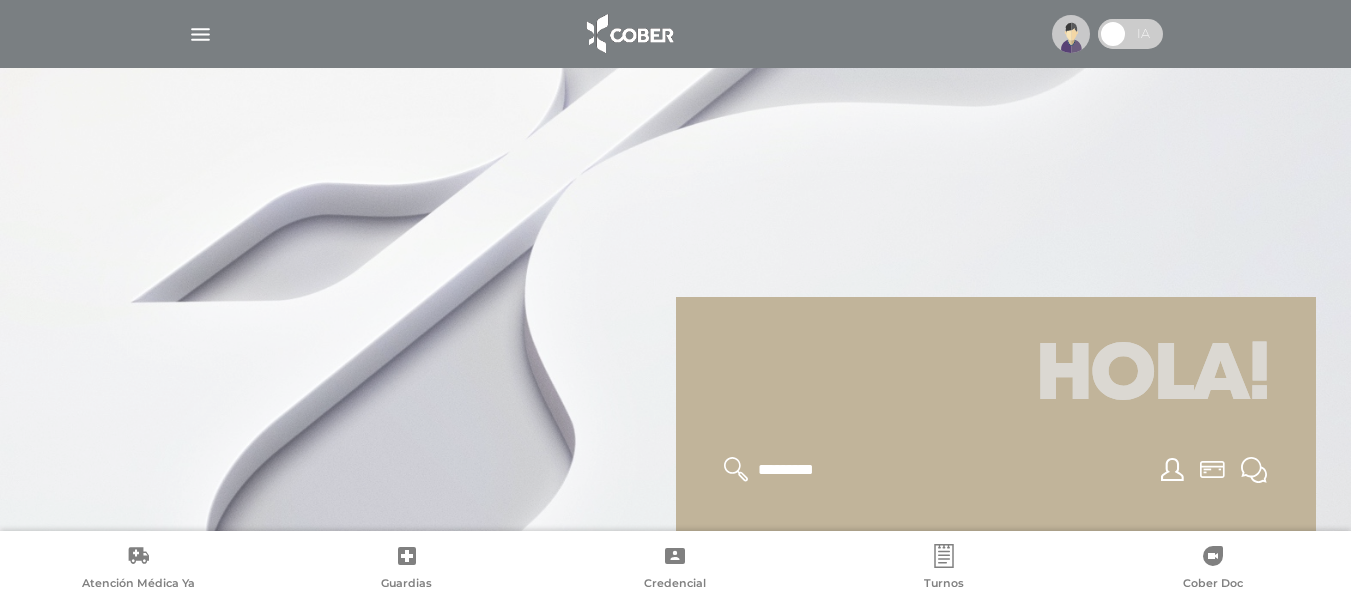 click at bounding box center (1113, 34) 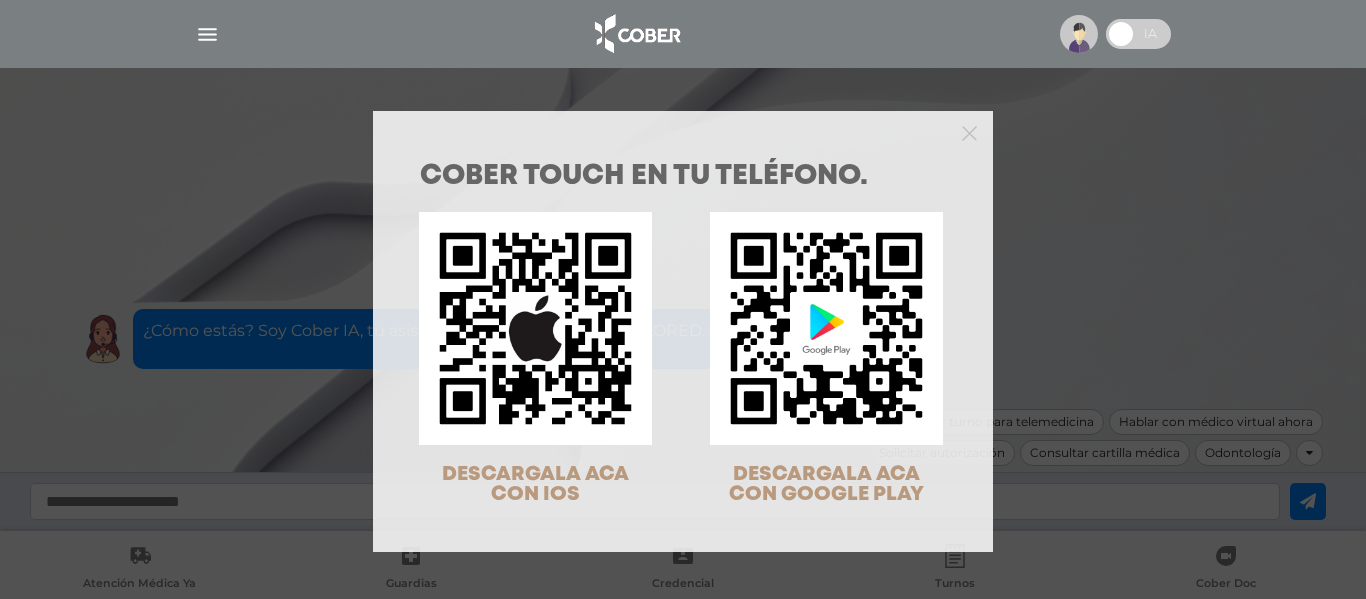 scroll, scrollTop: 0, scrollLeft: 0, axis: both 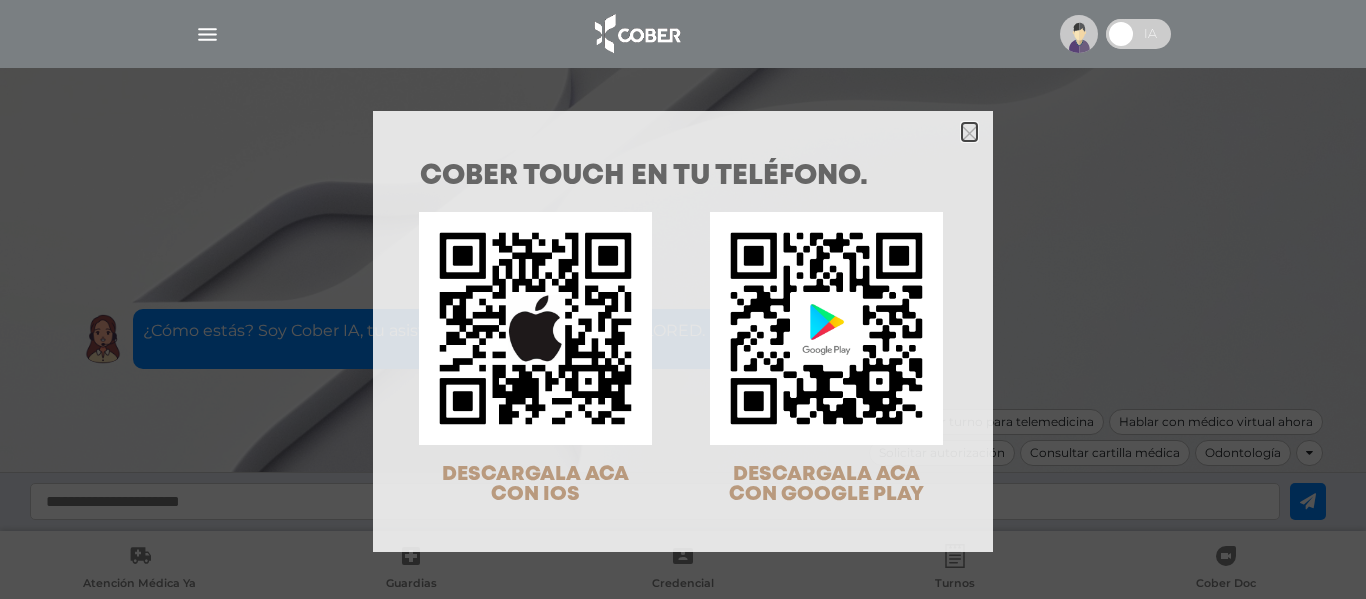 click 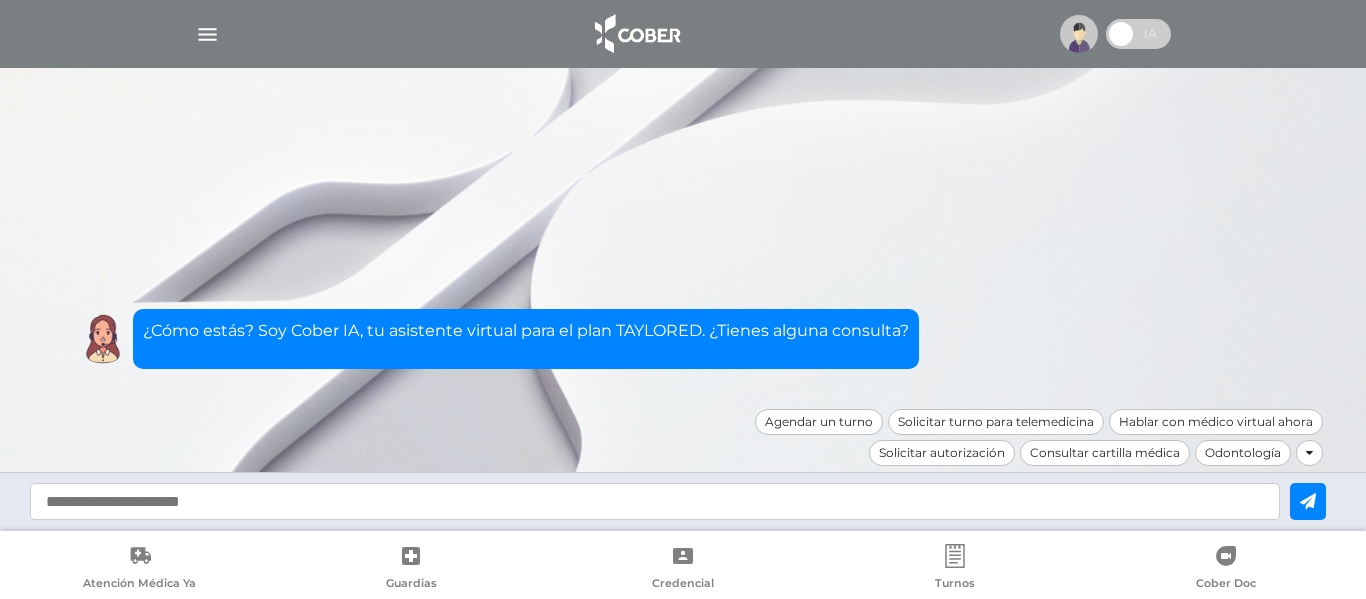 click at bounding box center [655, 501] 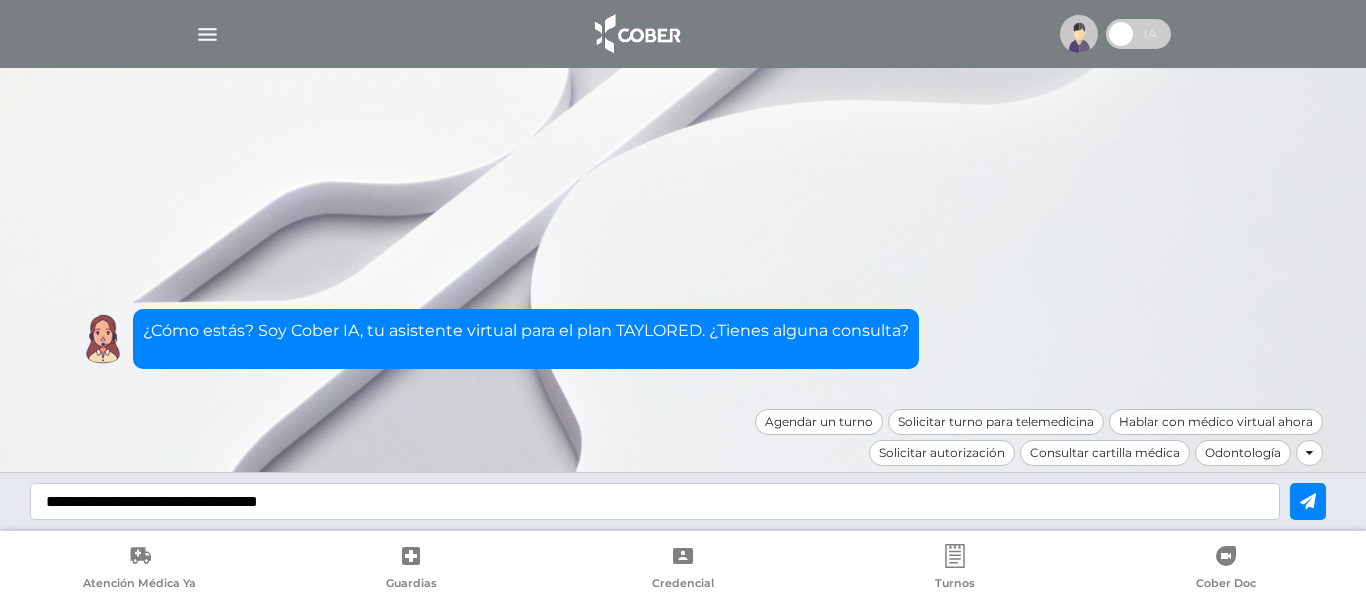 type on "**********" 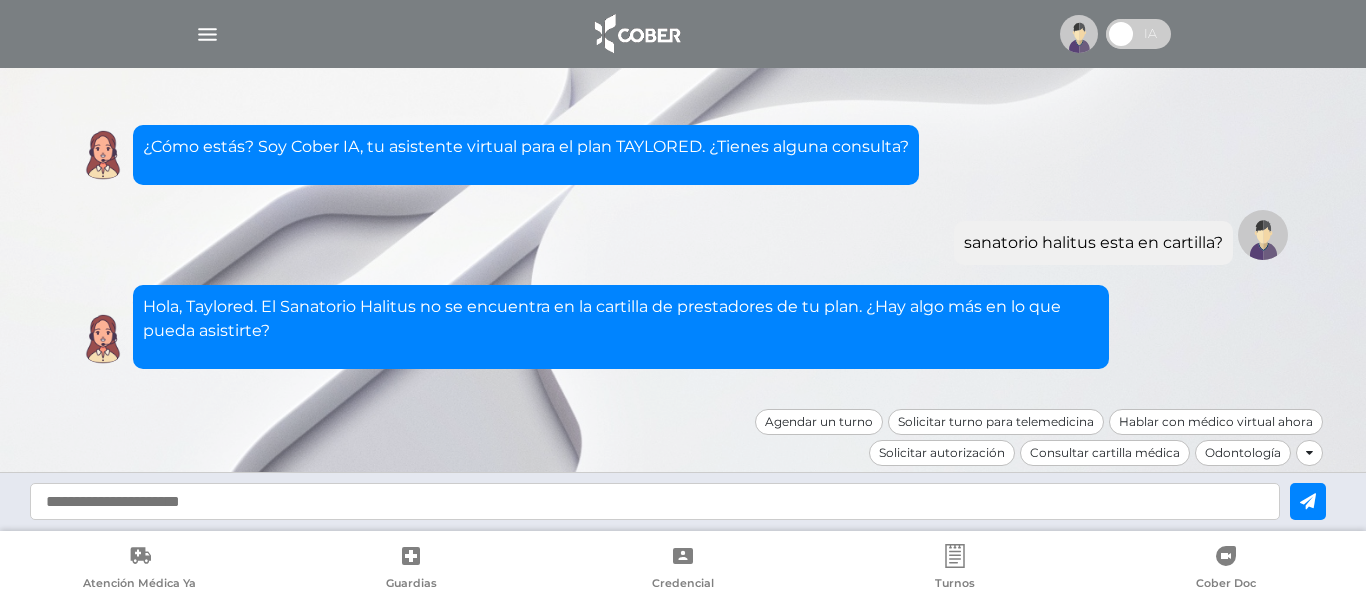 click at bounding box center (1079, 34) 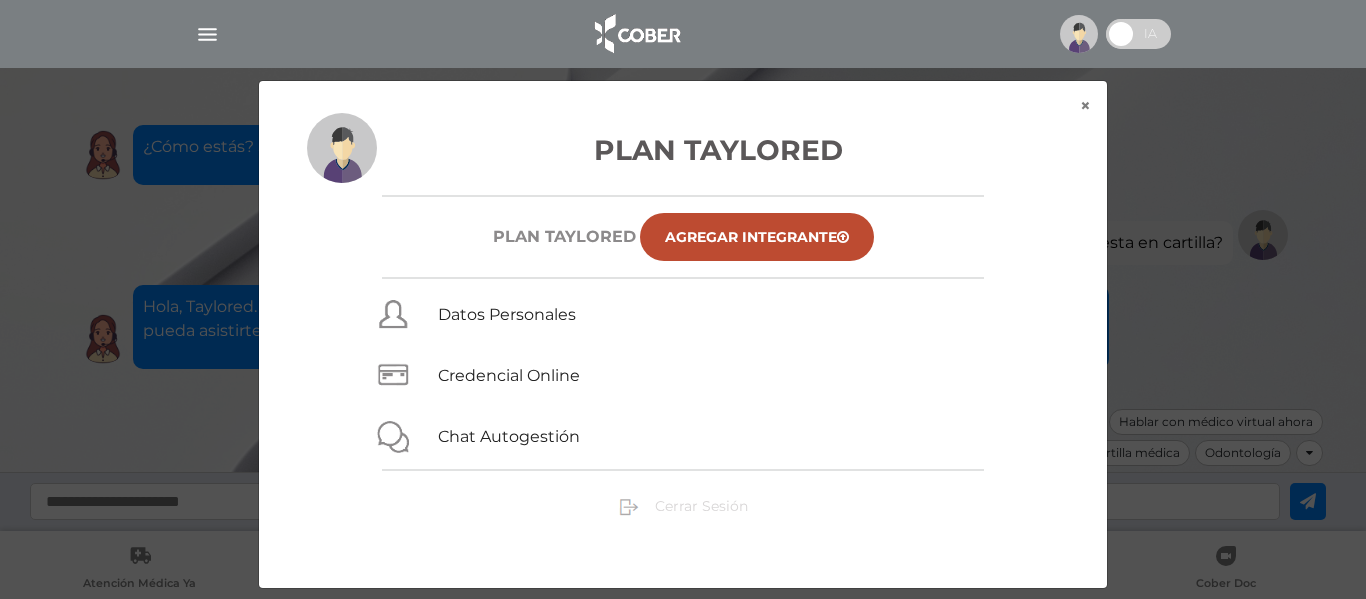 click on "Cerrar Sesión" at bounding box center (701, 506) 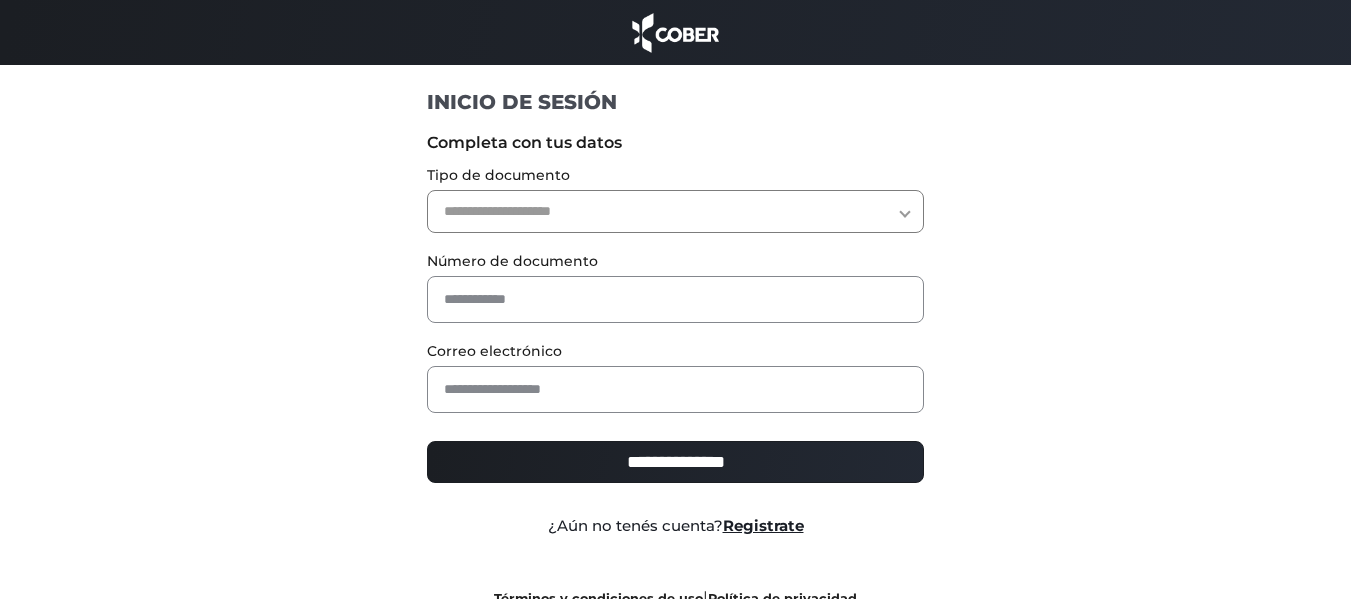 scroll, scrollTop: 0, scrollLeft: 0, axis: both 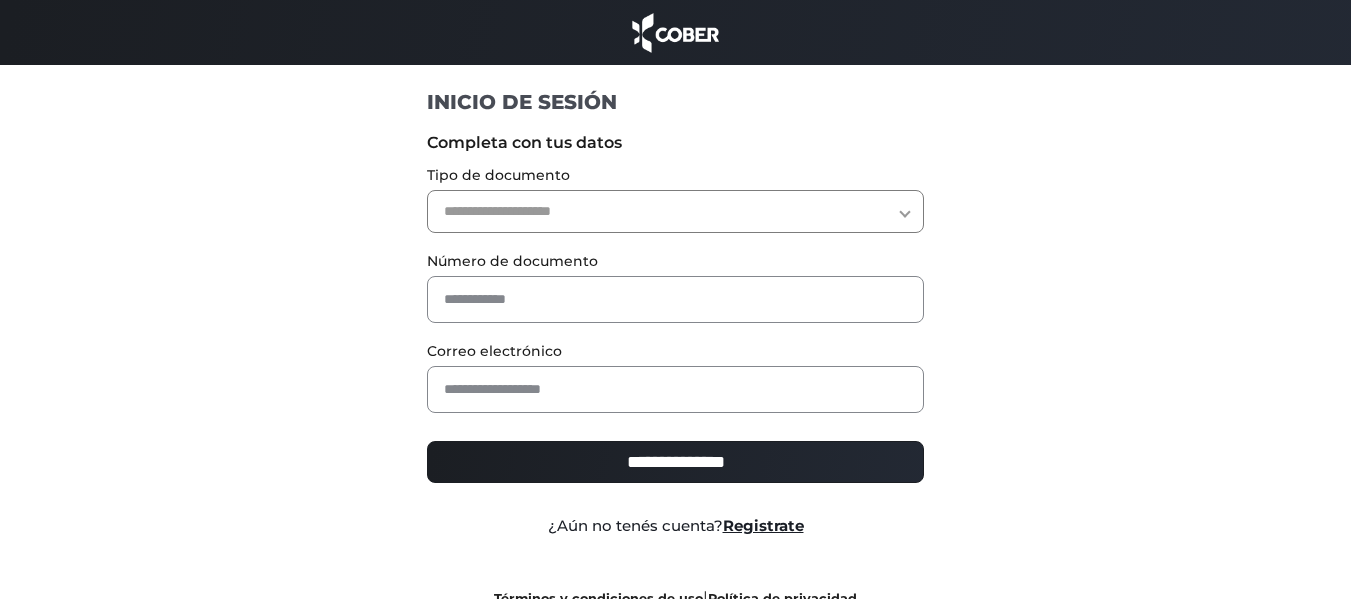 click on "**********" at bounding box center (675, 211) 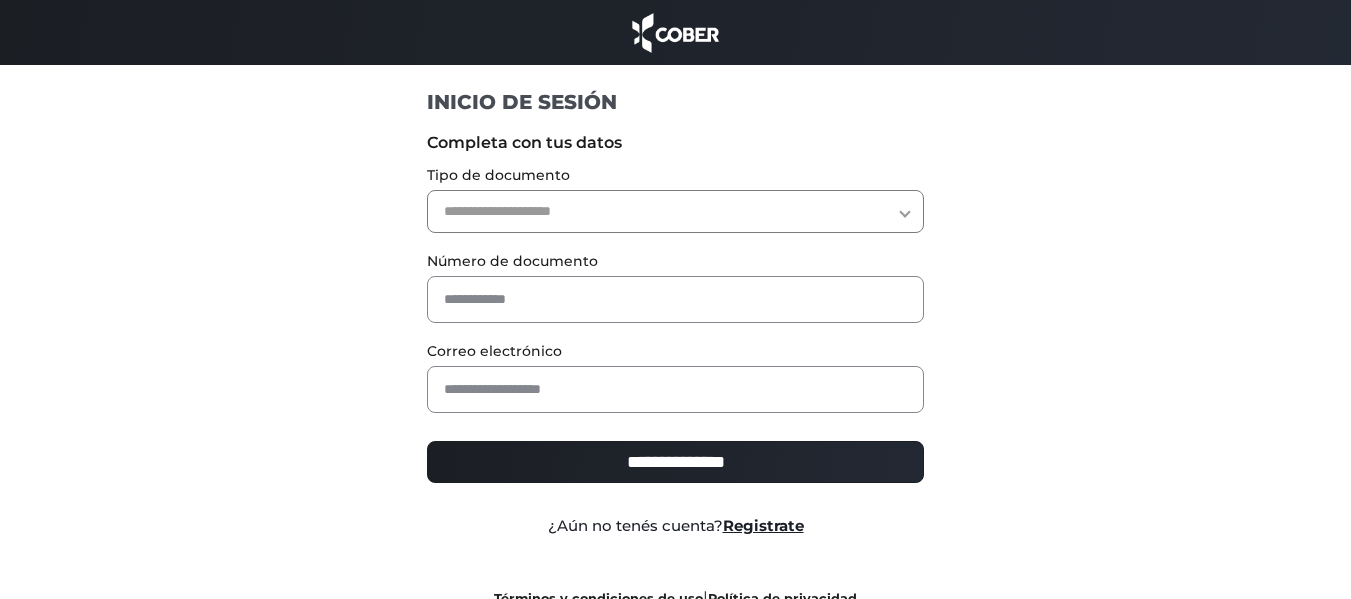 select on "***" 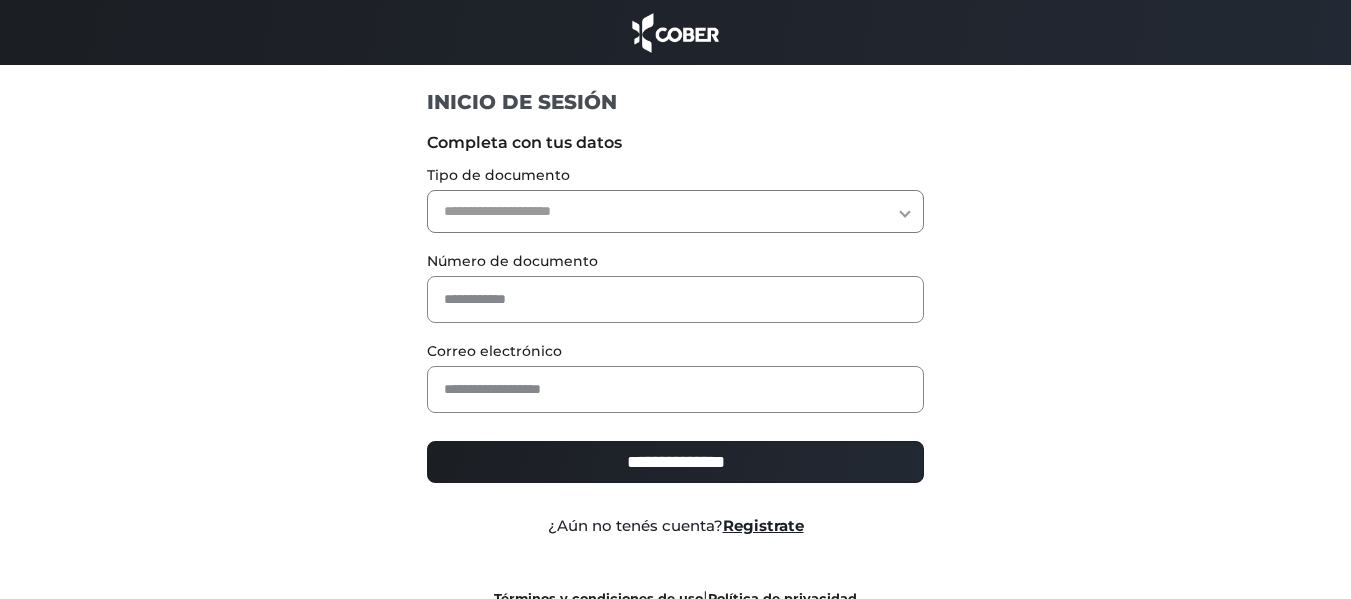 click on "**********" at bounding box center (675, 211) 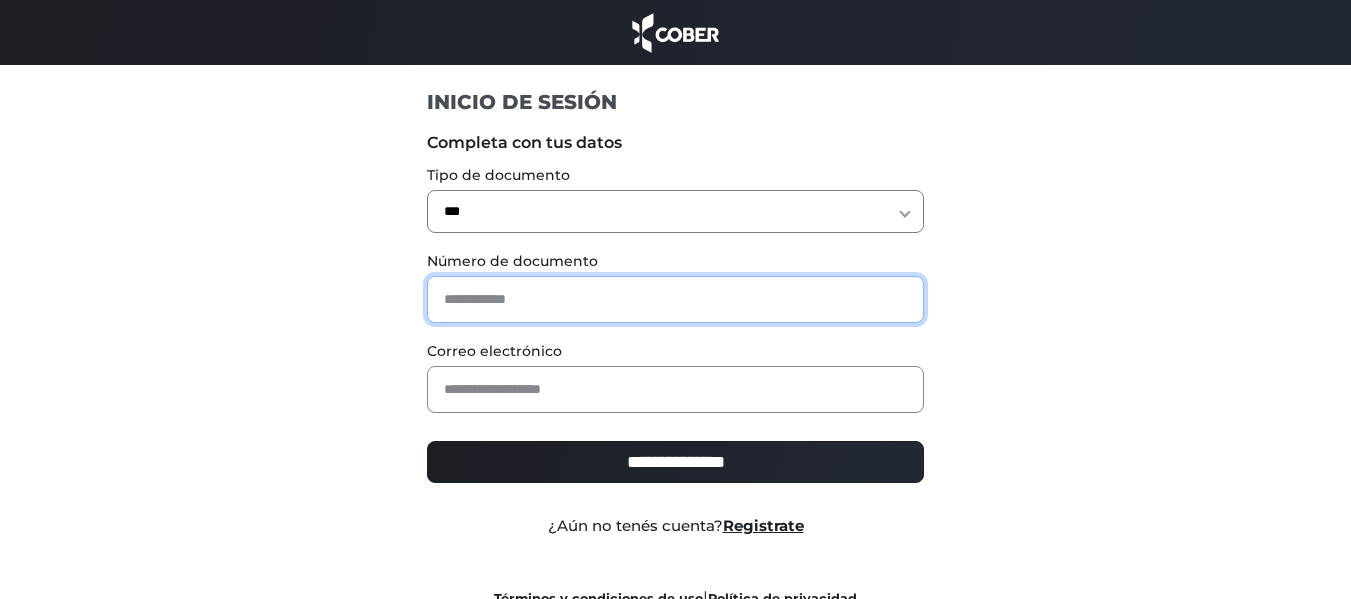 click at bounding box center (675, 299) 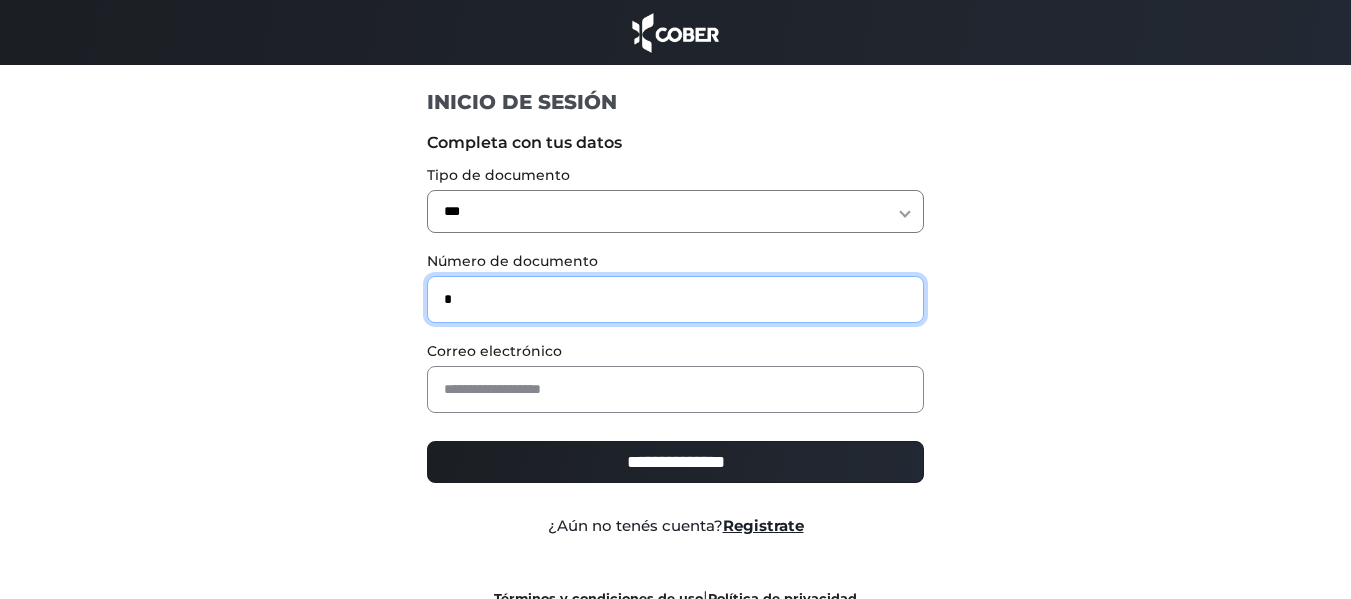 type on "*" 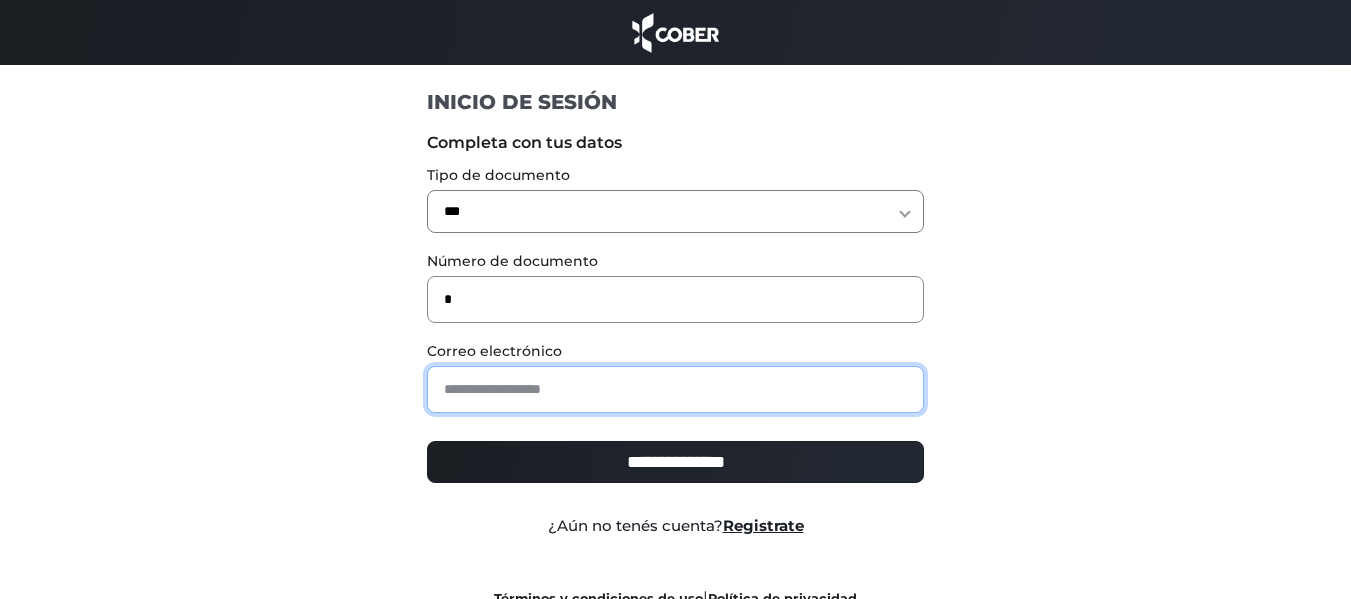click at bounding box center [675, 389] 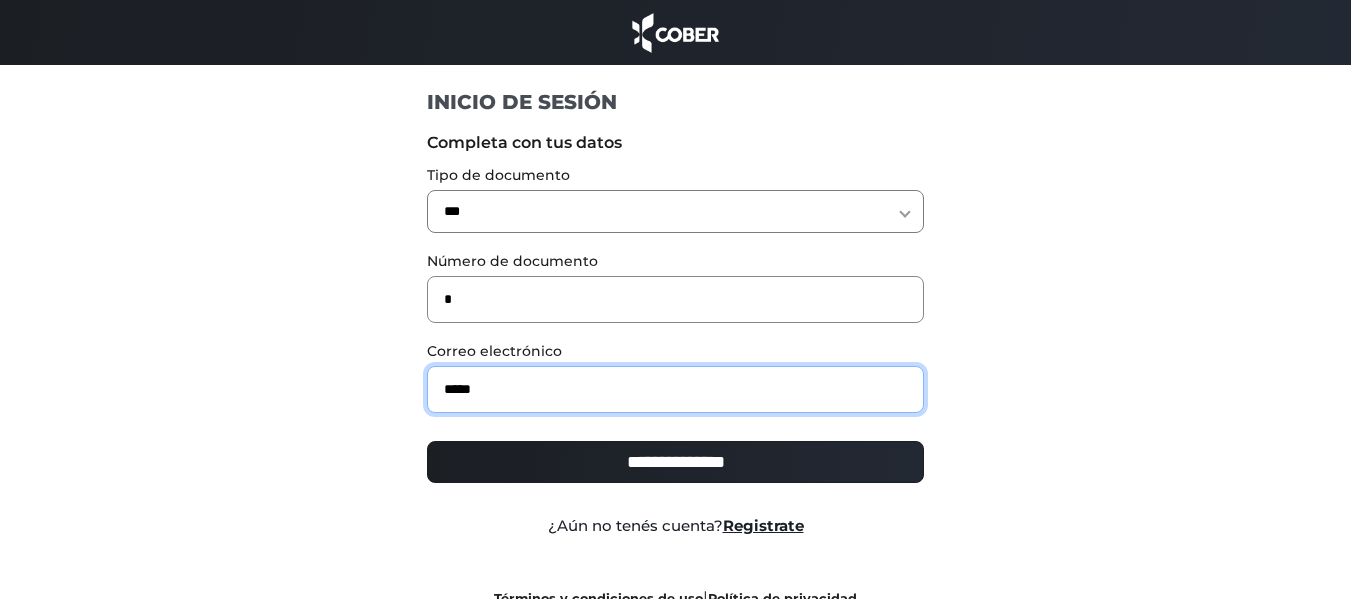 type on "**********" 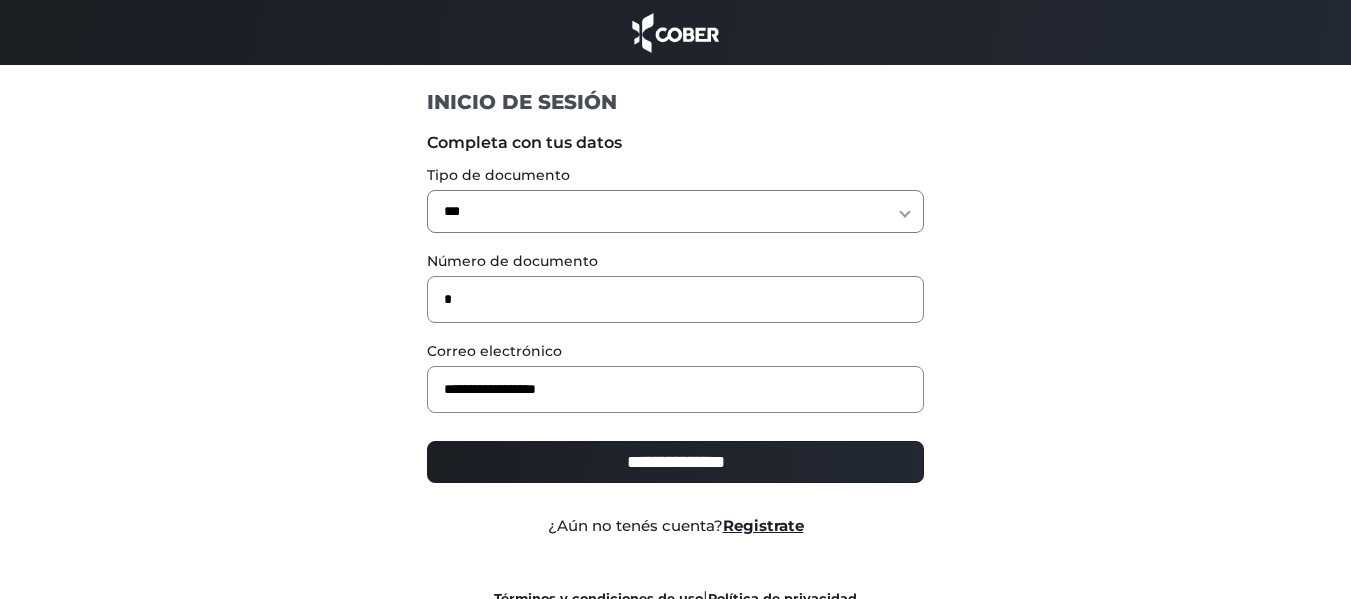 click on "**********" at bounding box center (675, 462) 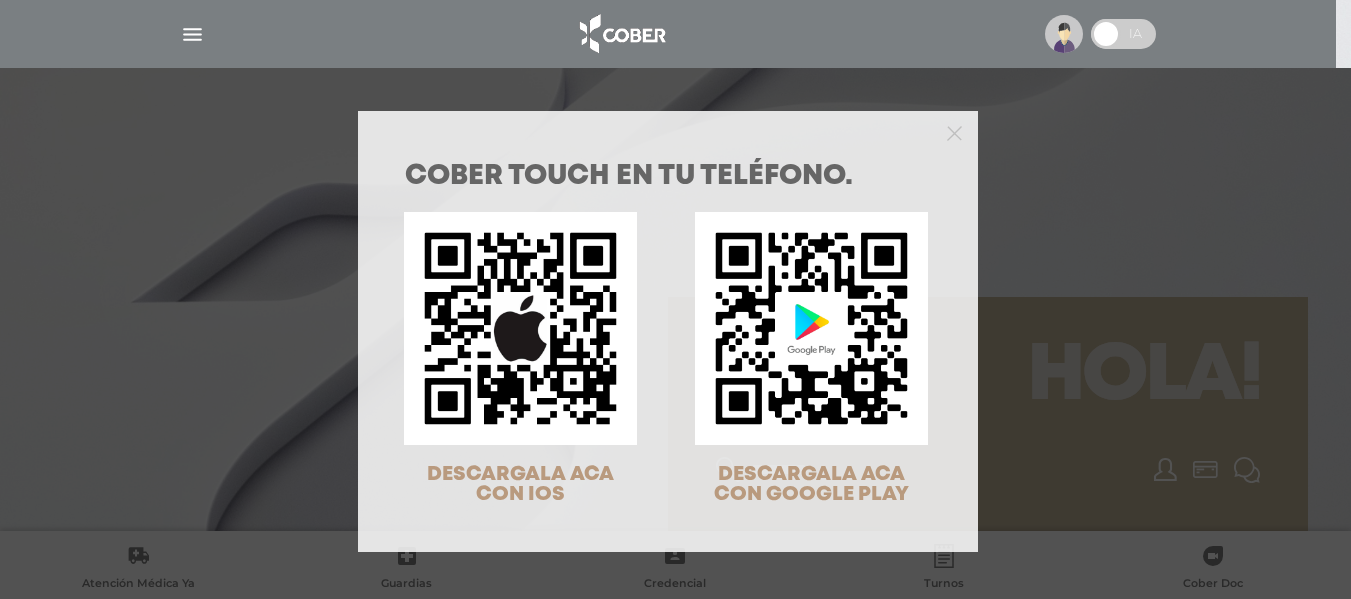 scroll, scrollTop: 0, scrollLeft: 0, axis: both 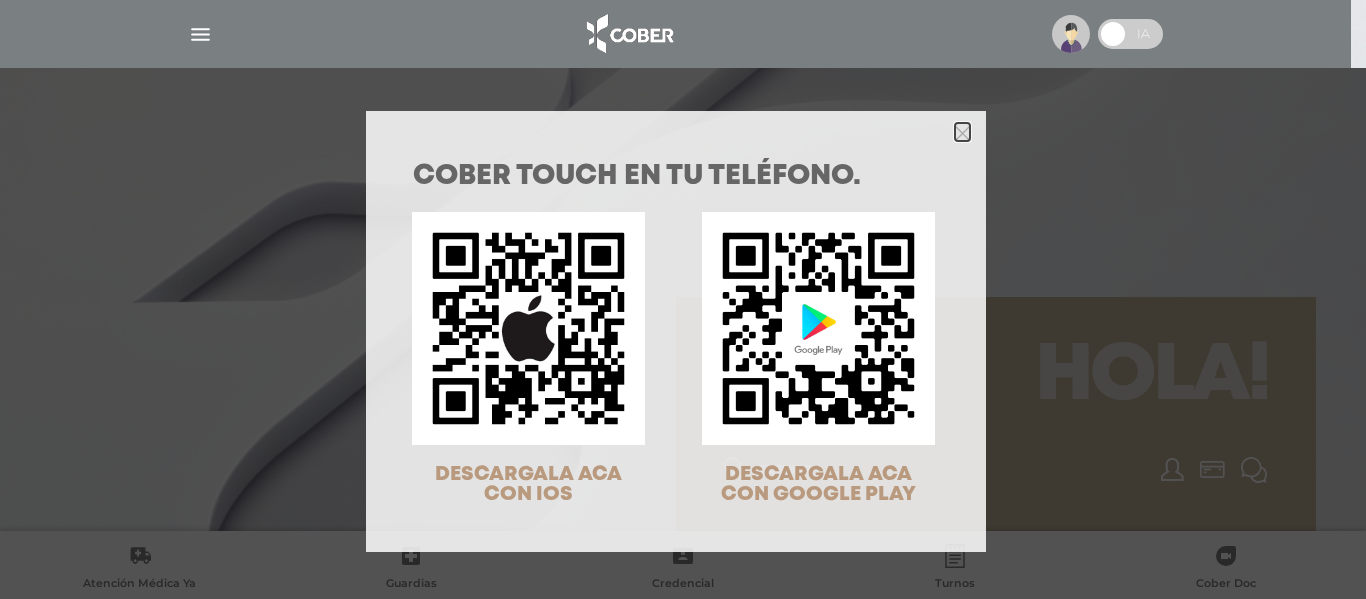 click 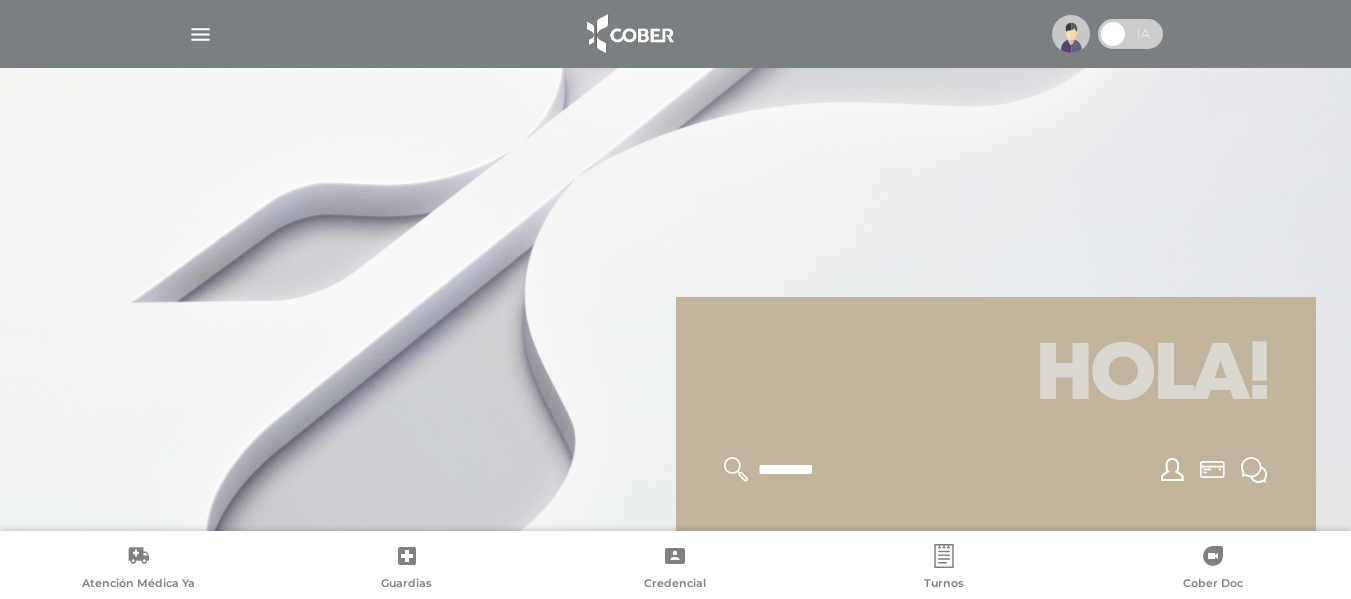 click at bounding box center (1113, 34) 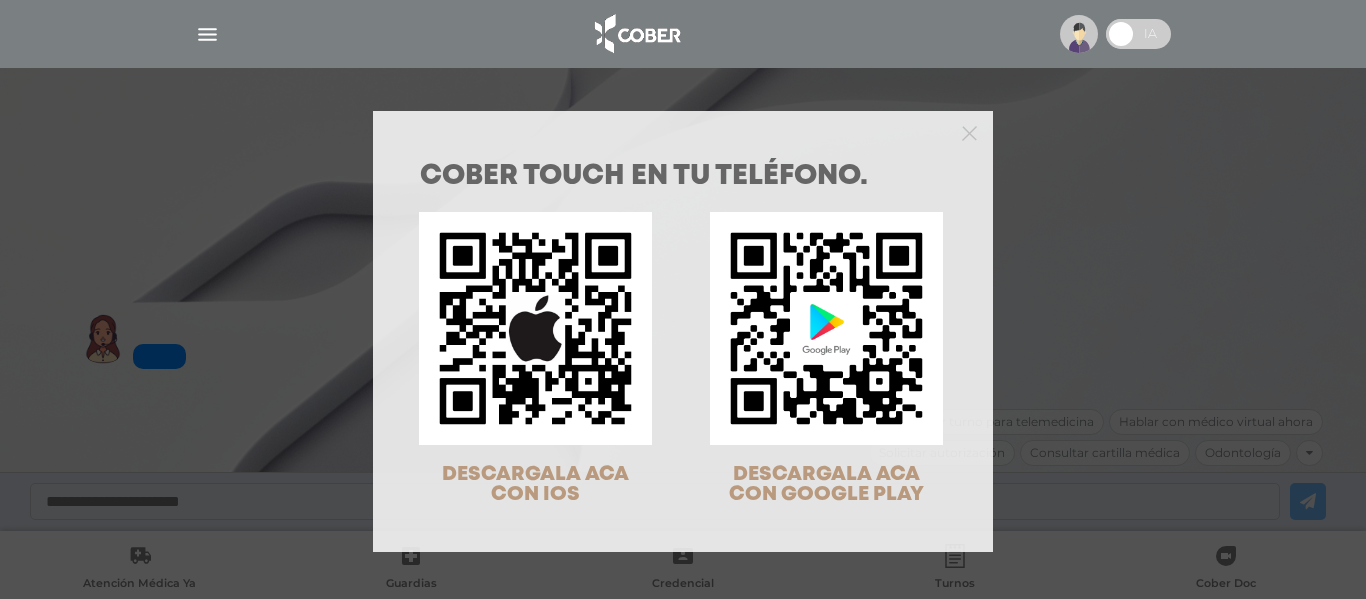 scroll, scrollTop: 0, scrollLeft: 0, axis: both 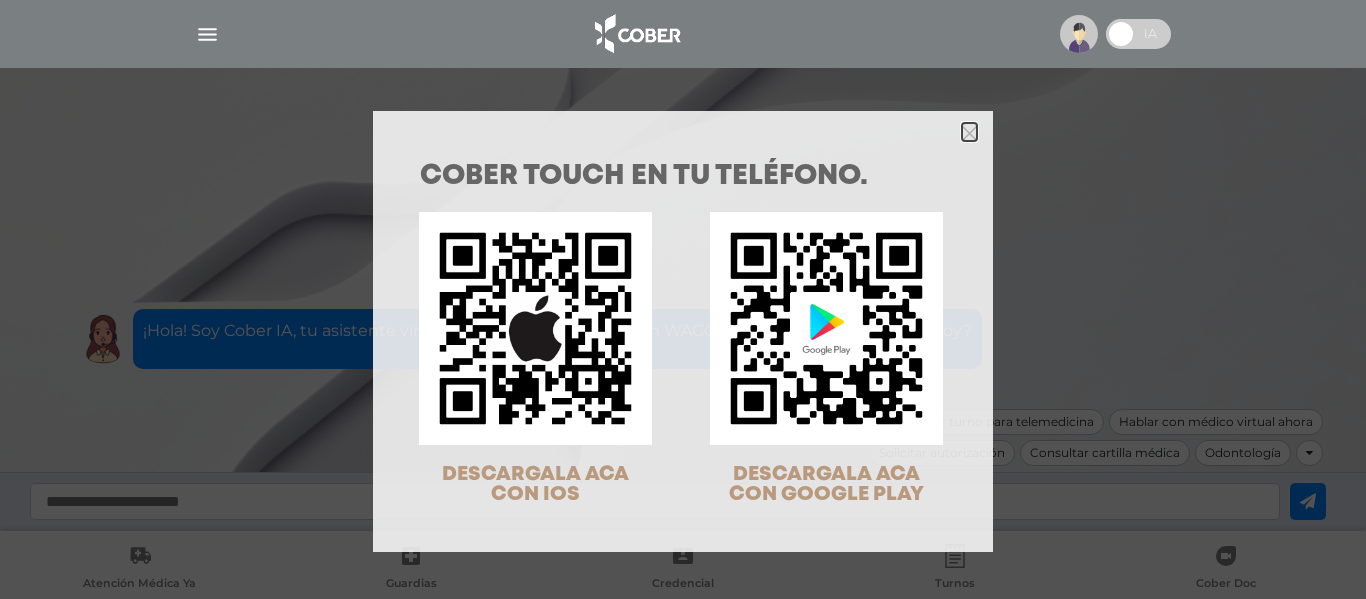 click 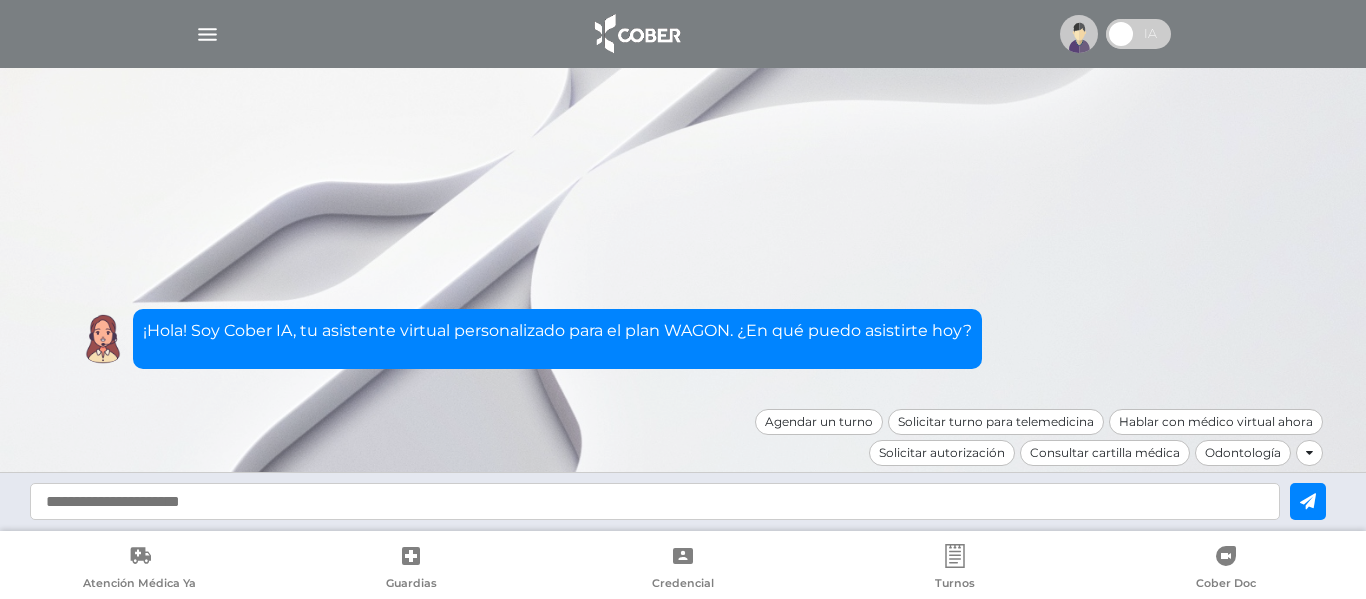 click at bounding box center [655, 501] 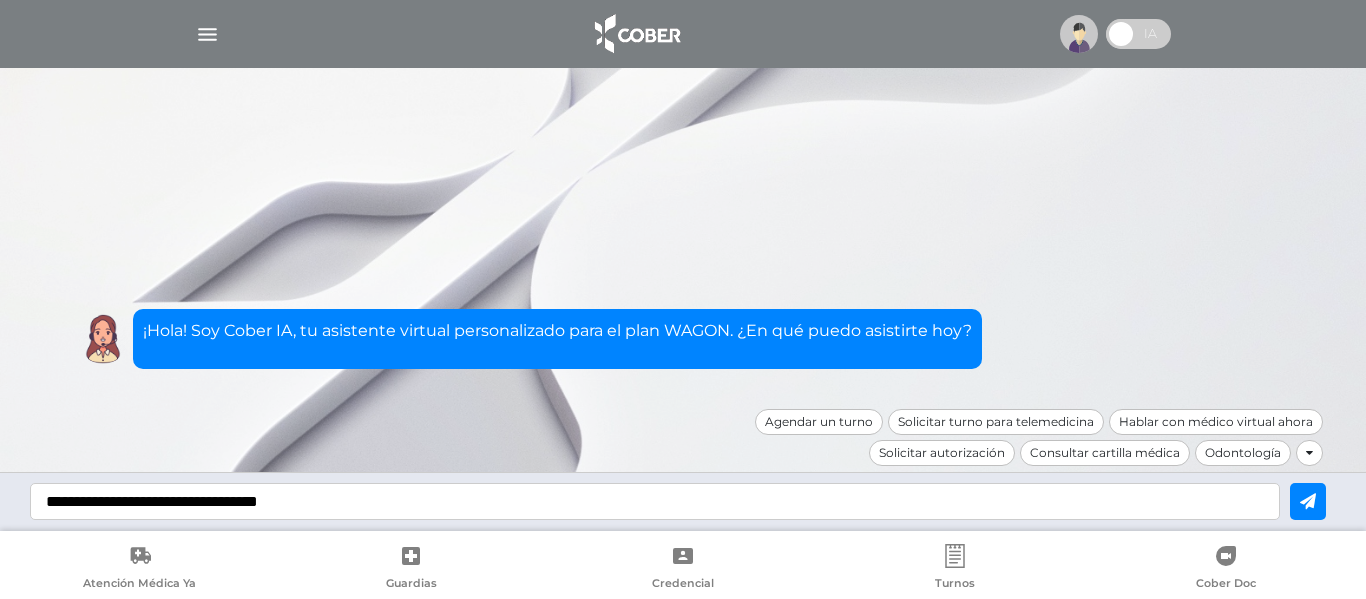 type on "**********" 